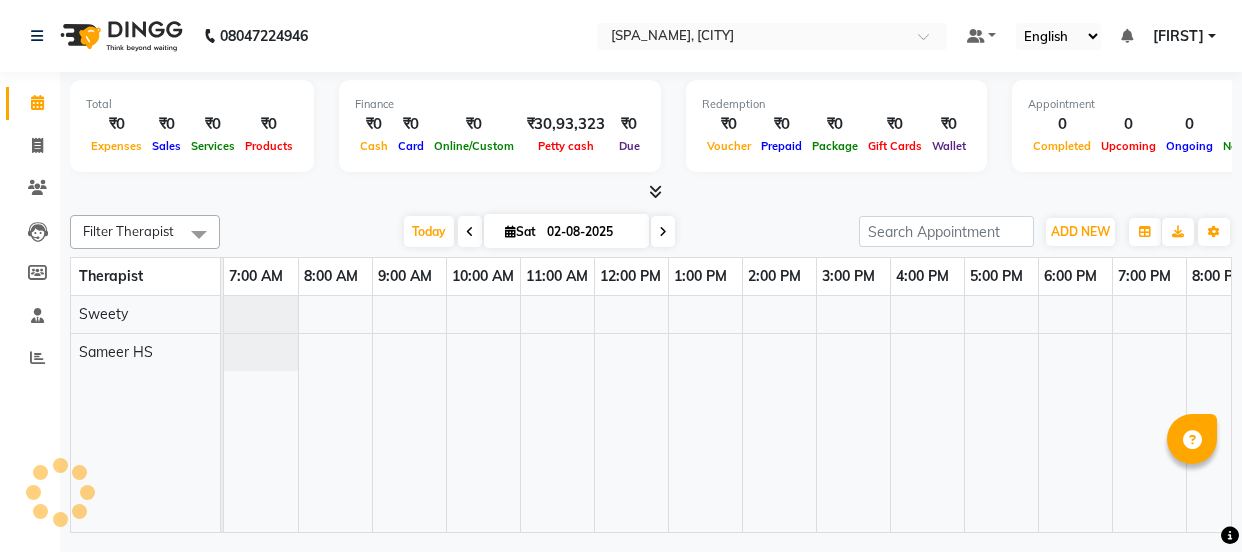 scroll, scrollTop: 0, scrollLeft: 0, axis: both 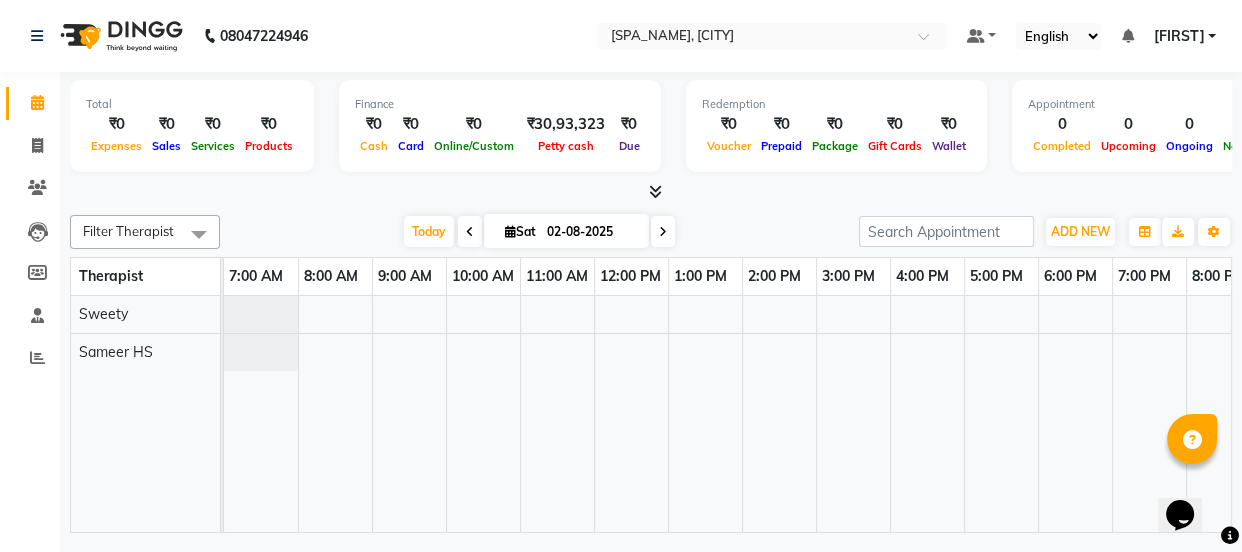 click at bounding box center (470, 232) 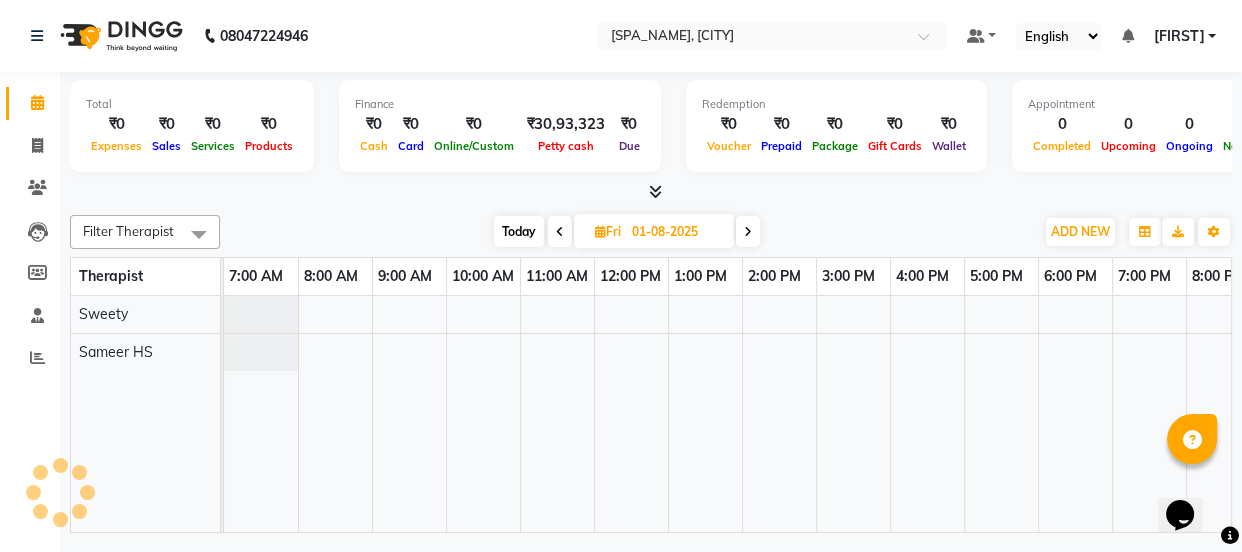 scroll, scrollTop: 0, scrollLeft: 250, axis: horizontal 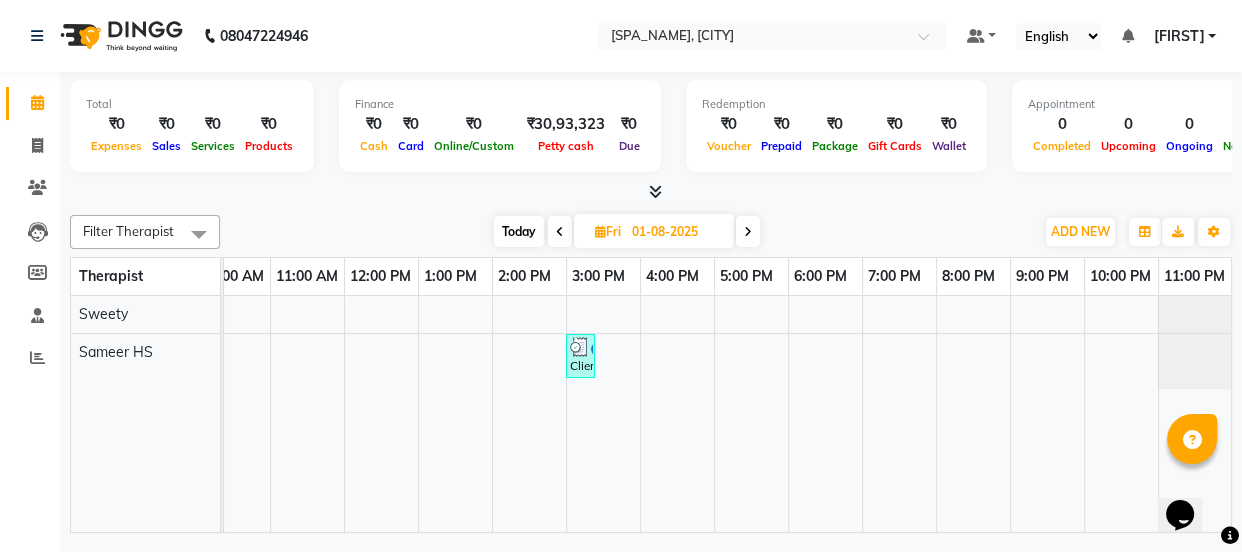click at bounding box center (748, 232) 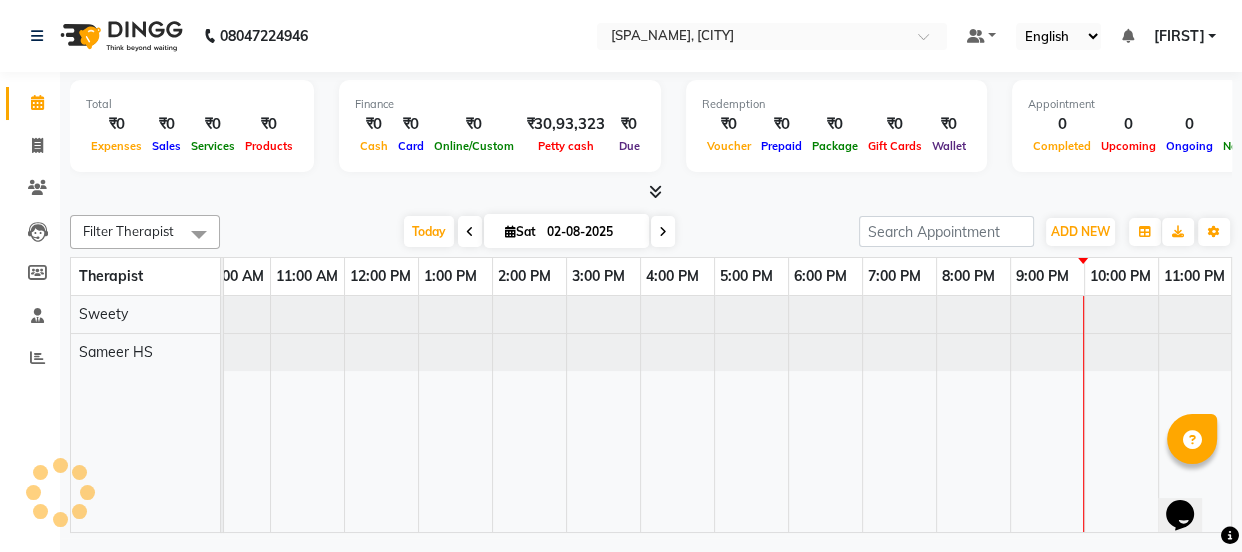 scroll, scrollTop: 0, scrollLeft: 0, axis: both 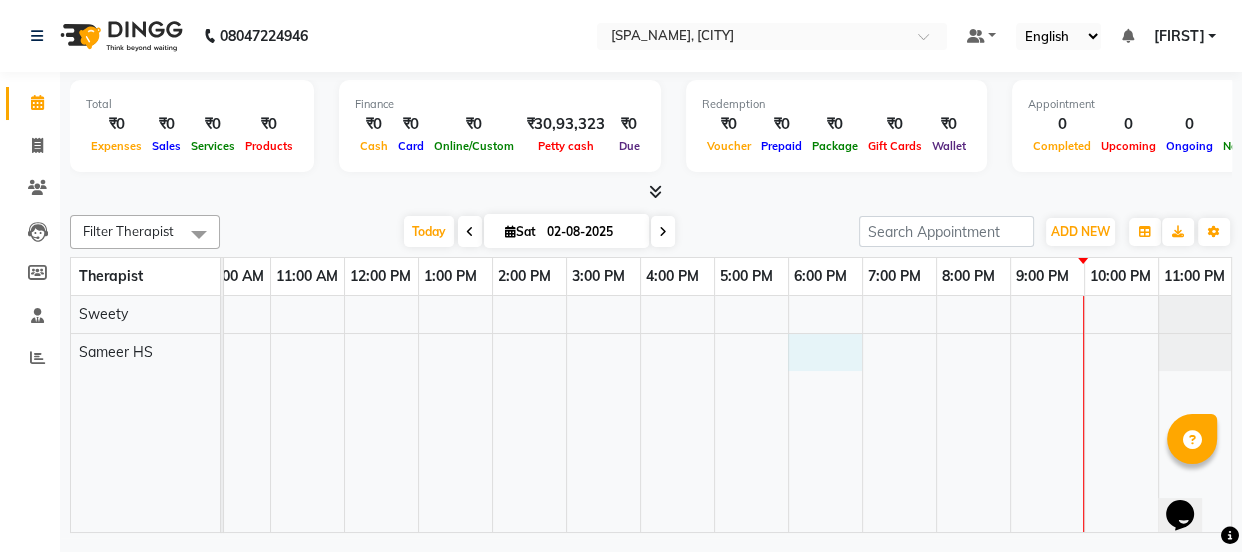 click at bounding box center (603, 414) 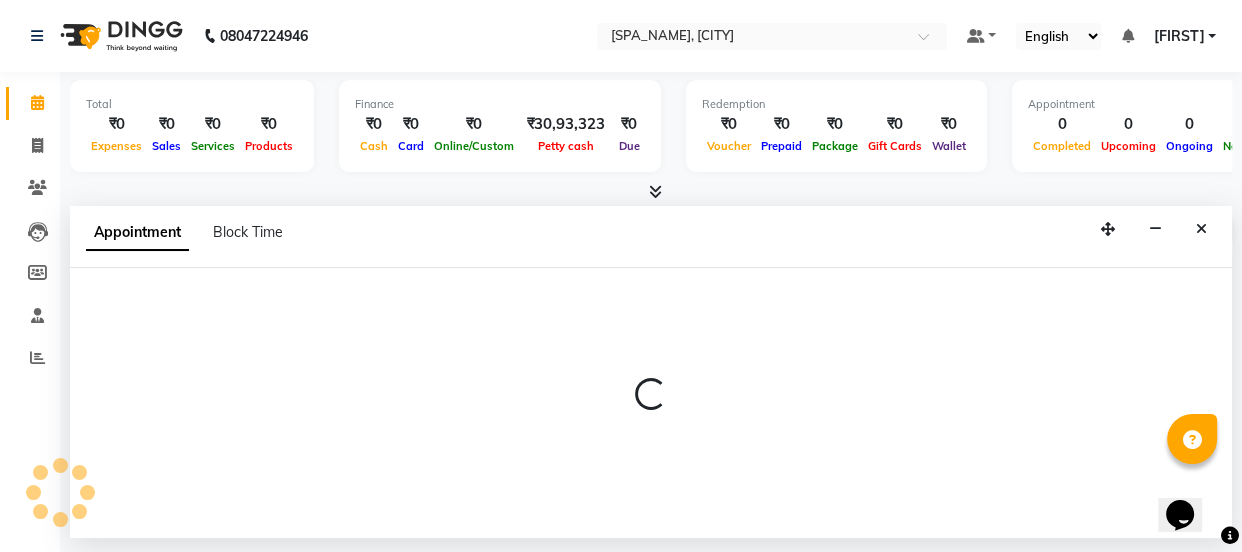 select on "87421" 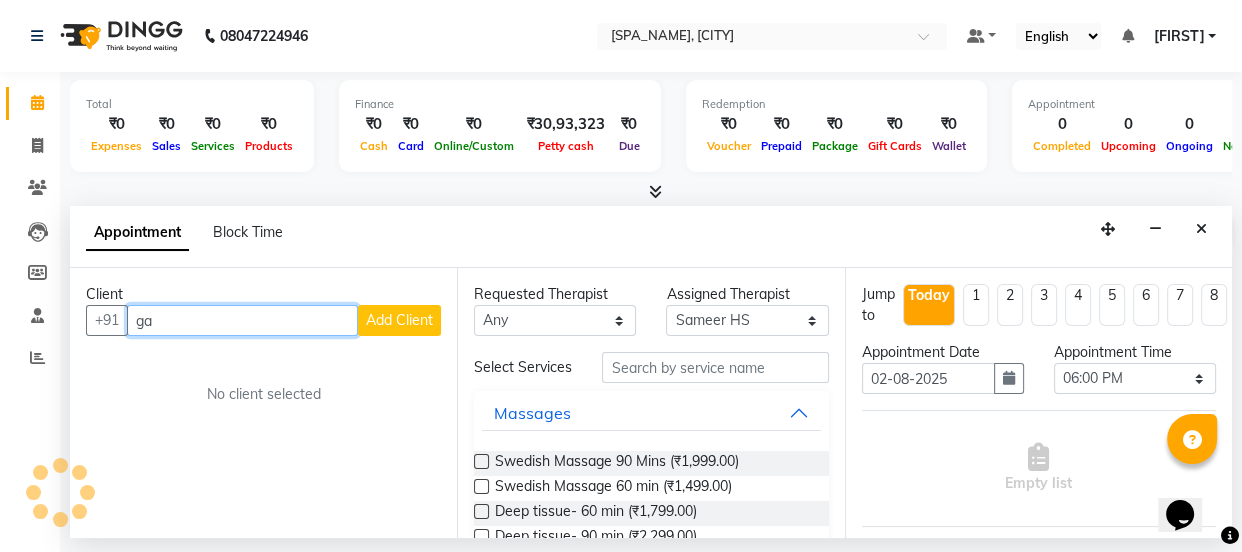 type on "g" 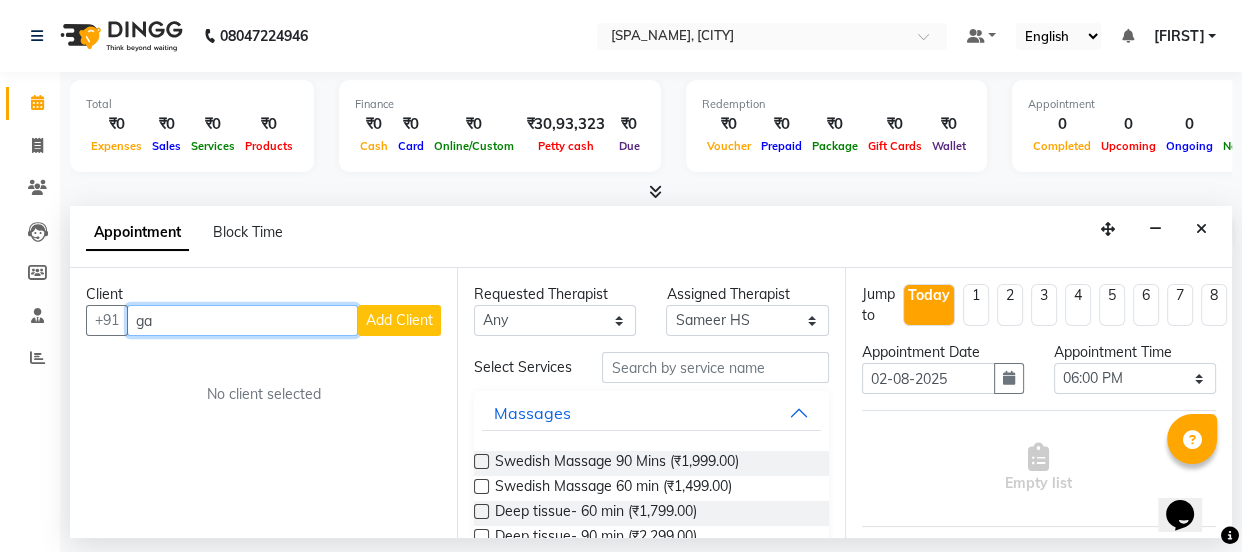 type on "g" 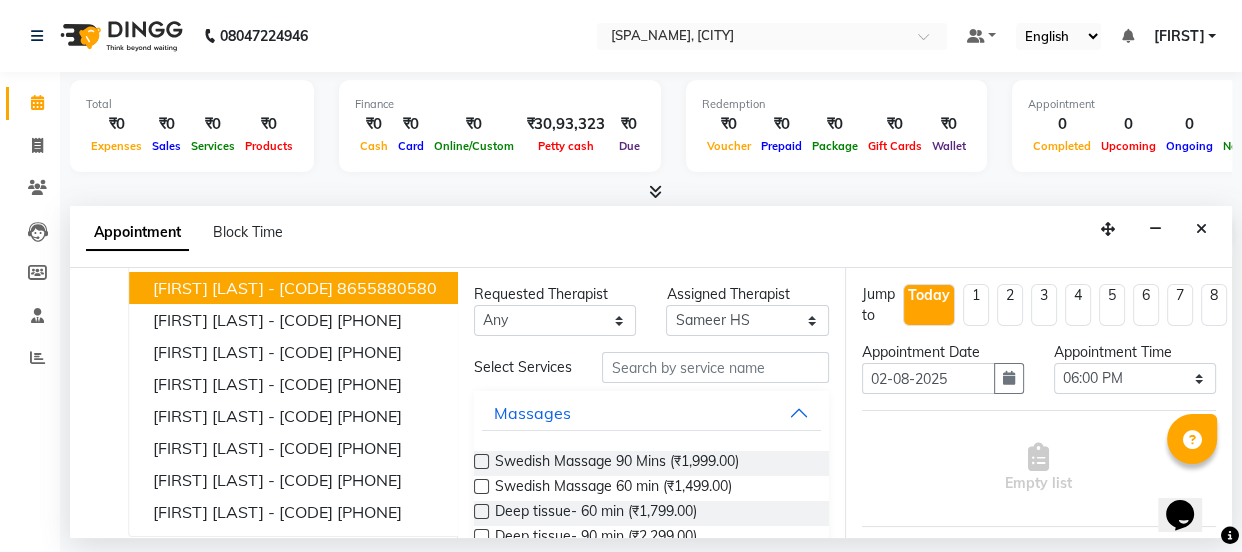 scroll, scrollTop: 120, scrollLeft: 0, axis: vertical 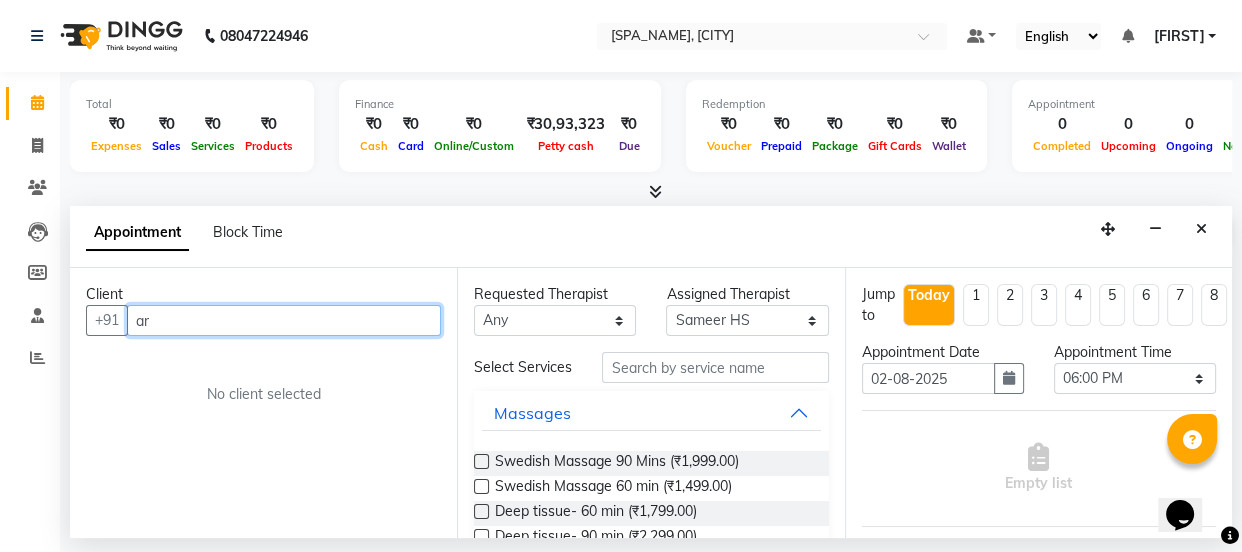type on "a" 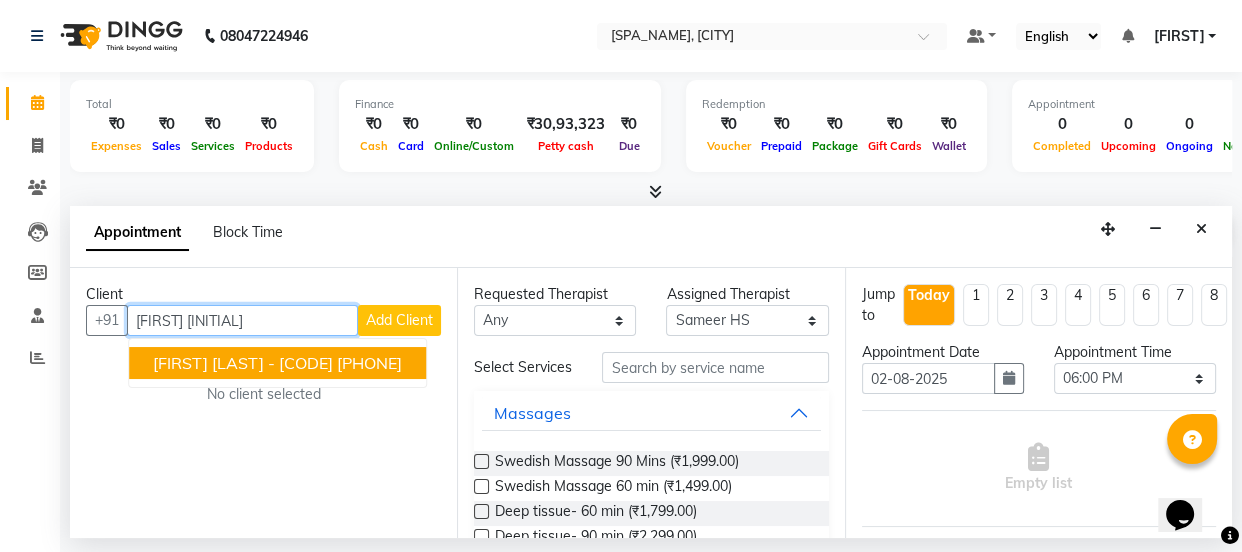 click on "[FIRST] [LAST] - [CODE]" at bounding box center [243, 363] 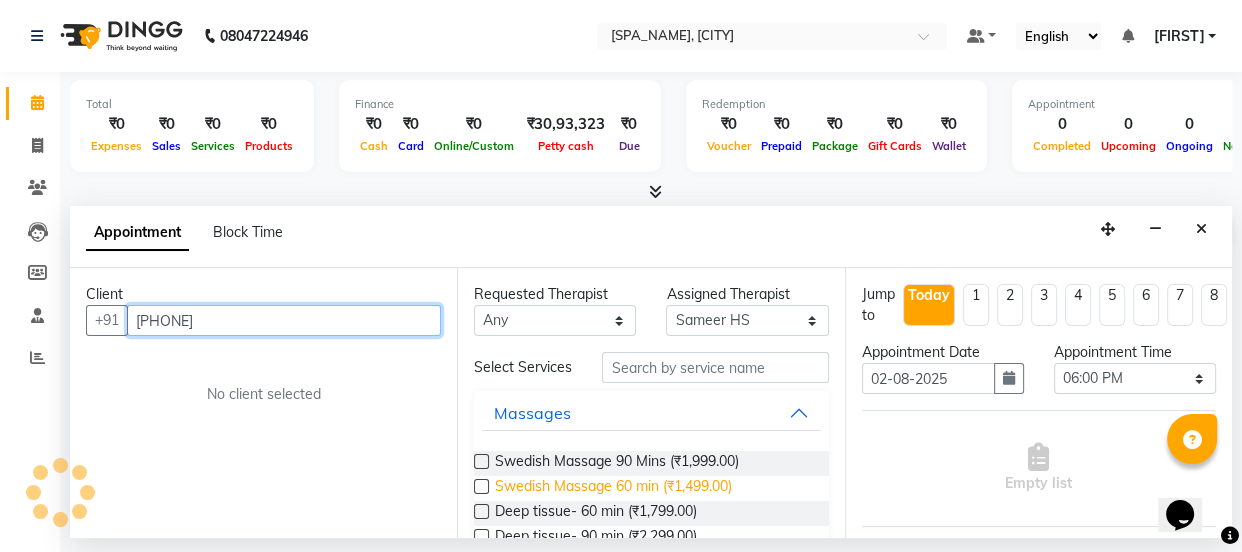 type on "[PHONE]" 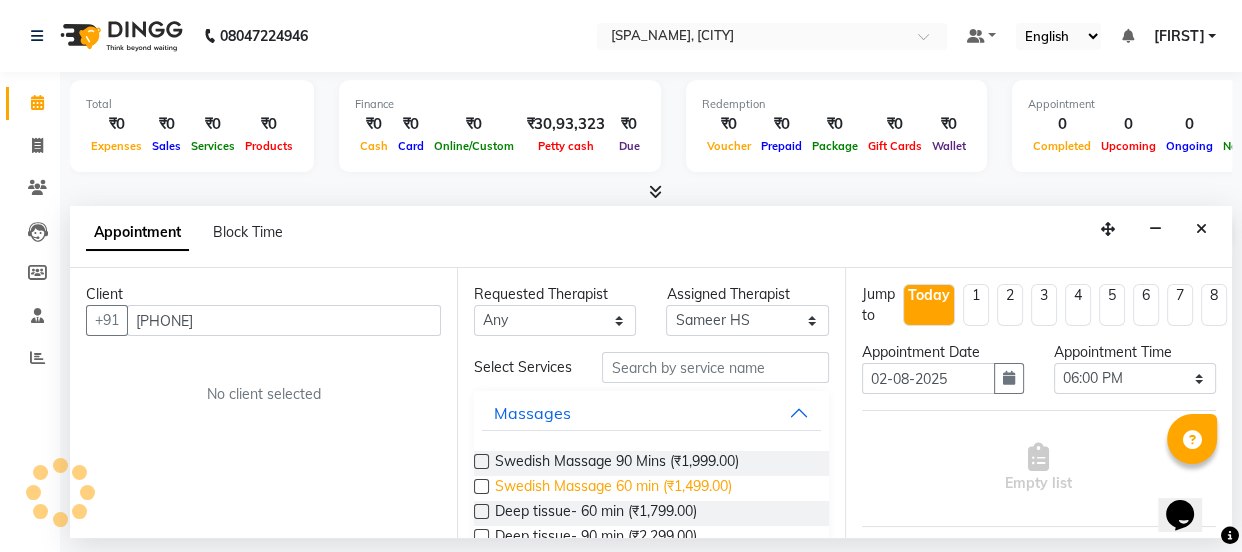 click on "Swedish Massage 60 min (₹1,499.00)" at bounding box center [613, 488] 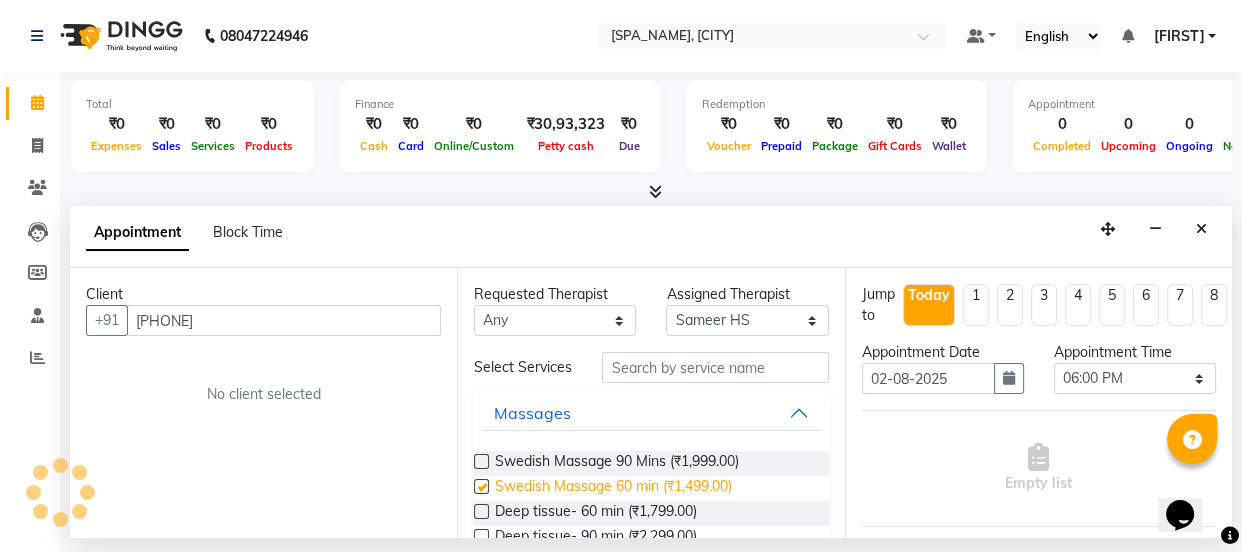 checkbox on "false" 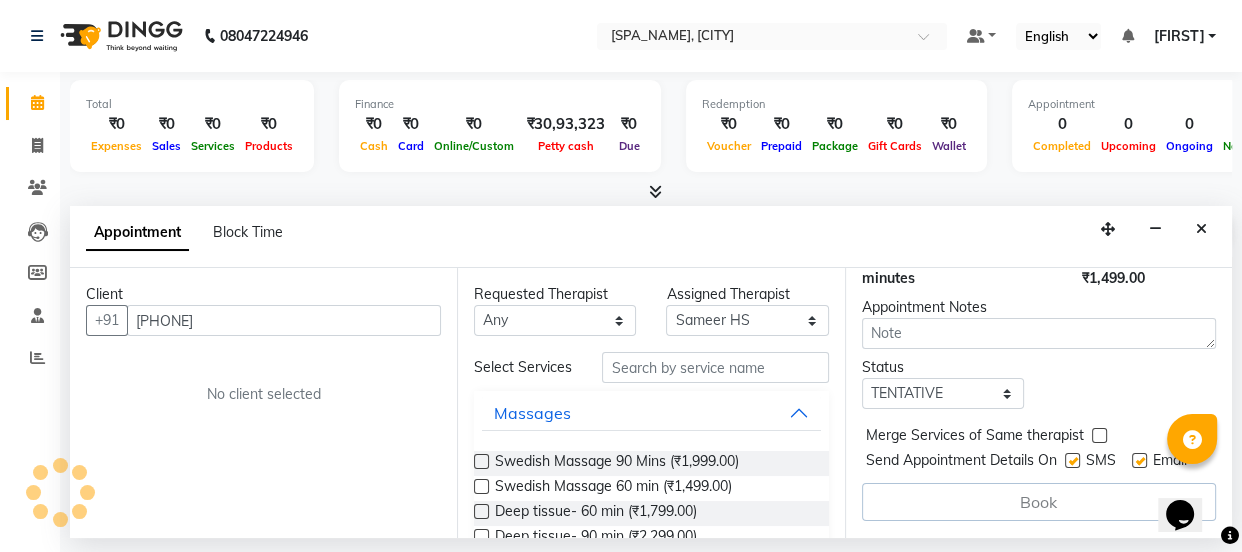 scroll, scrollTop: 312, scrollLeft: 0, axis: vertical 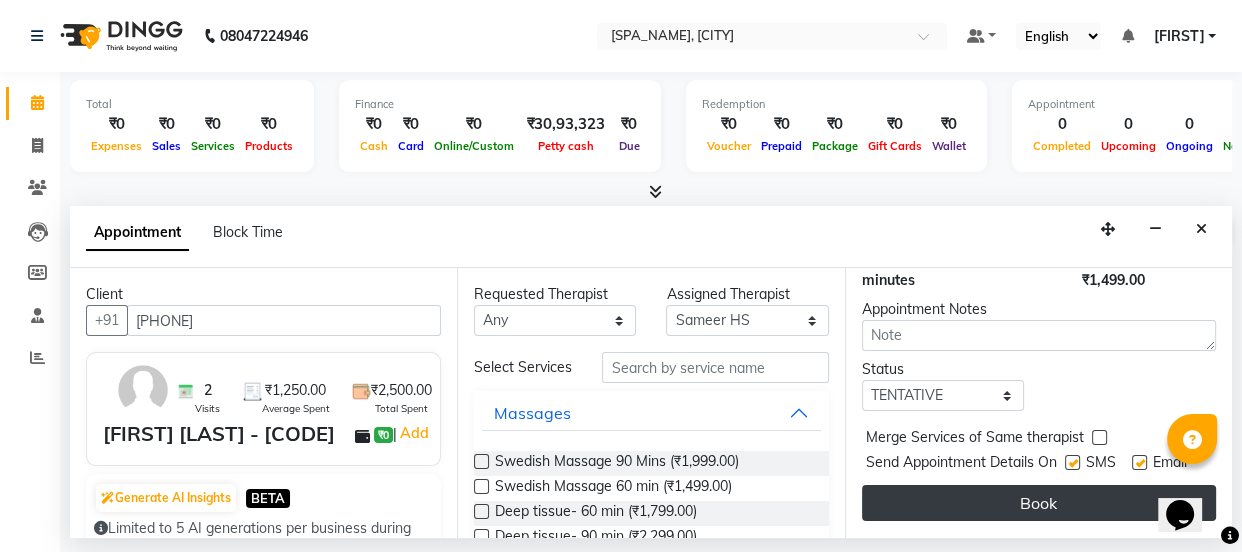 click on "Book" at bounding box center (1039, 503) 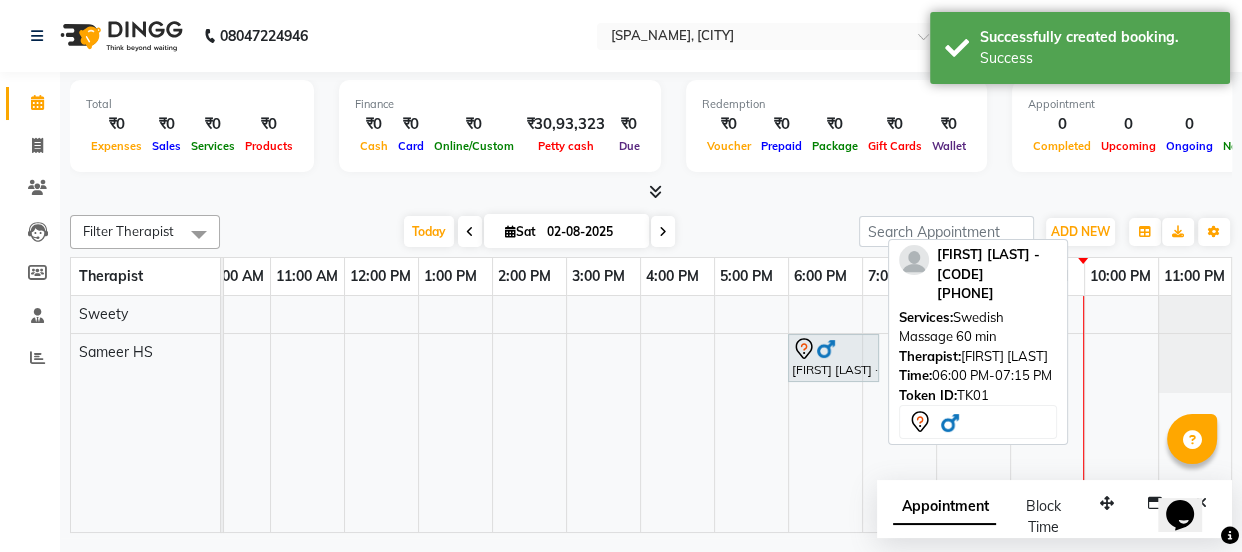 click at bounding box center [833, 349] 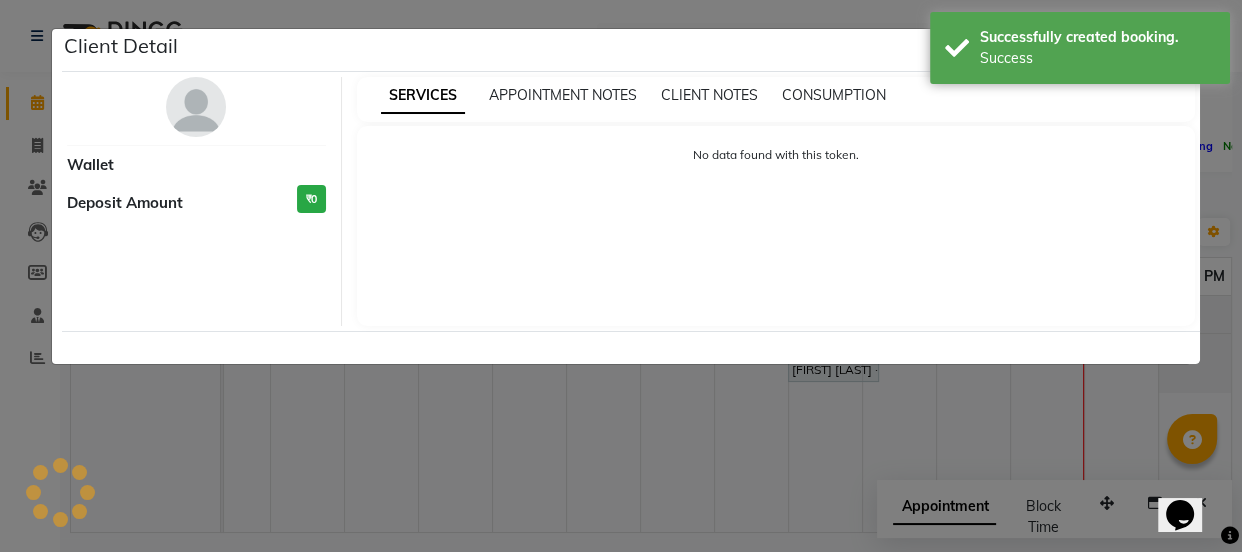 select on "7" 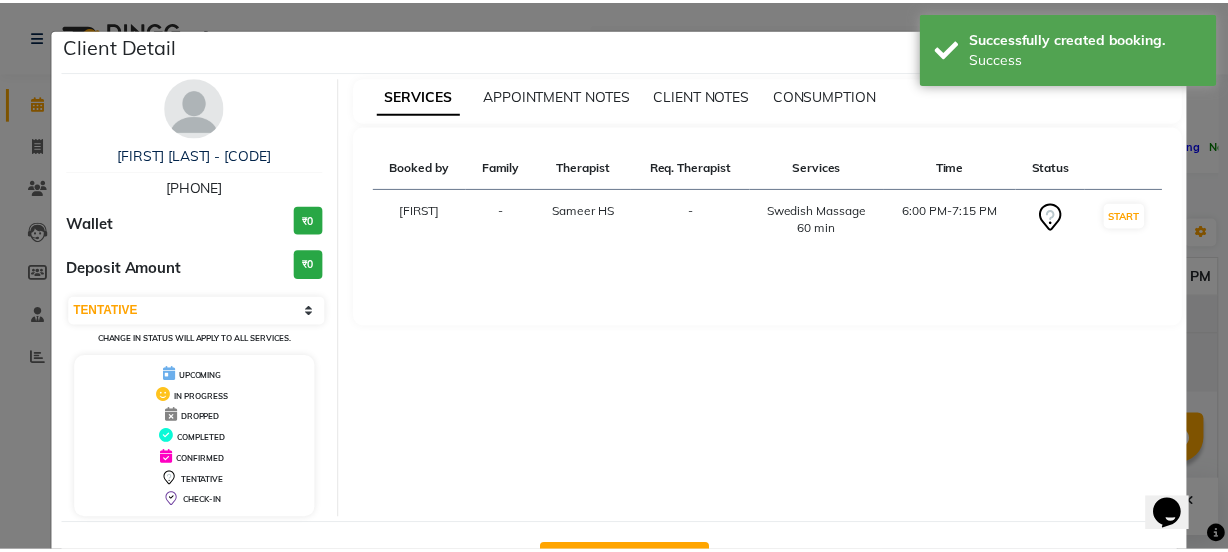 scroll, scrollTop: 72, scrollLeft: 0, axis: vertical 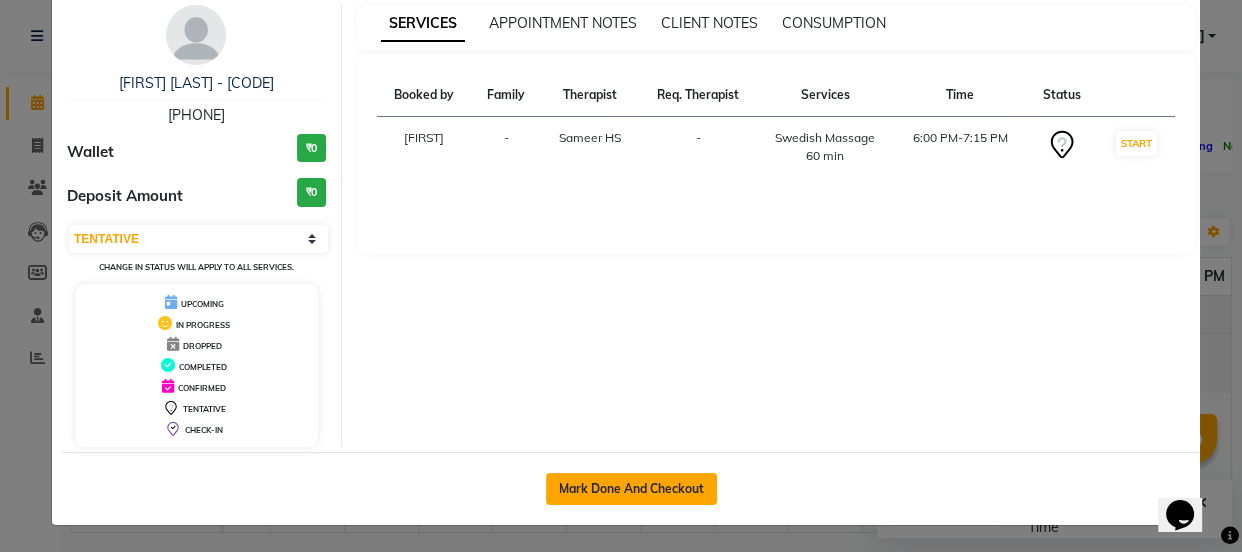 click on "Mark Done And Checkout" 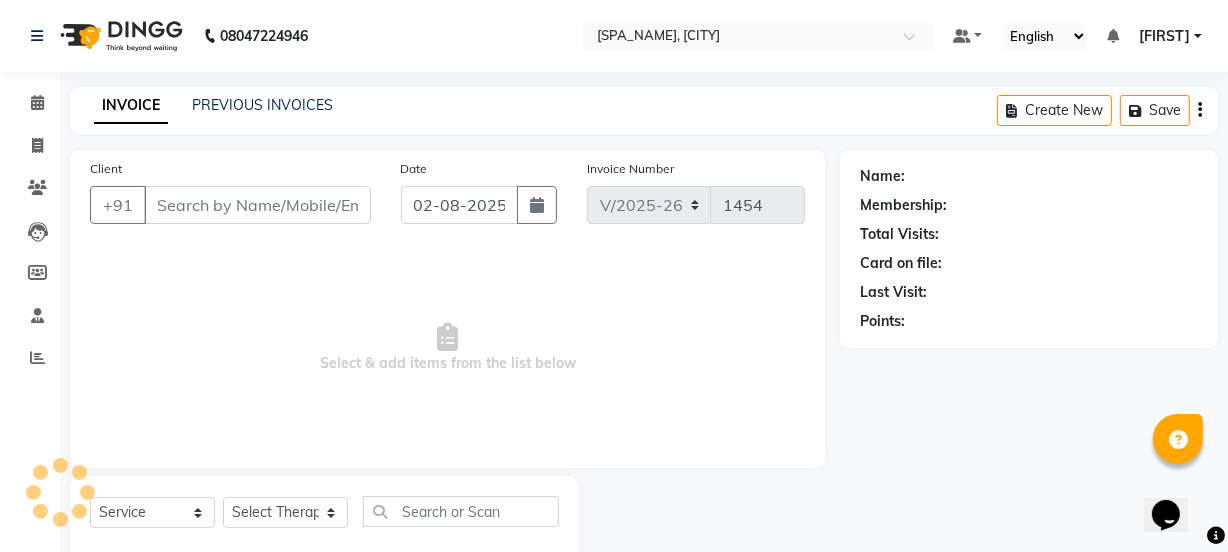scroll, scrollTop: 50, scrollLeft: 0, axis: vertical 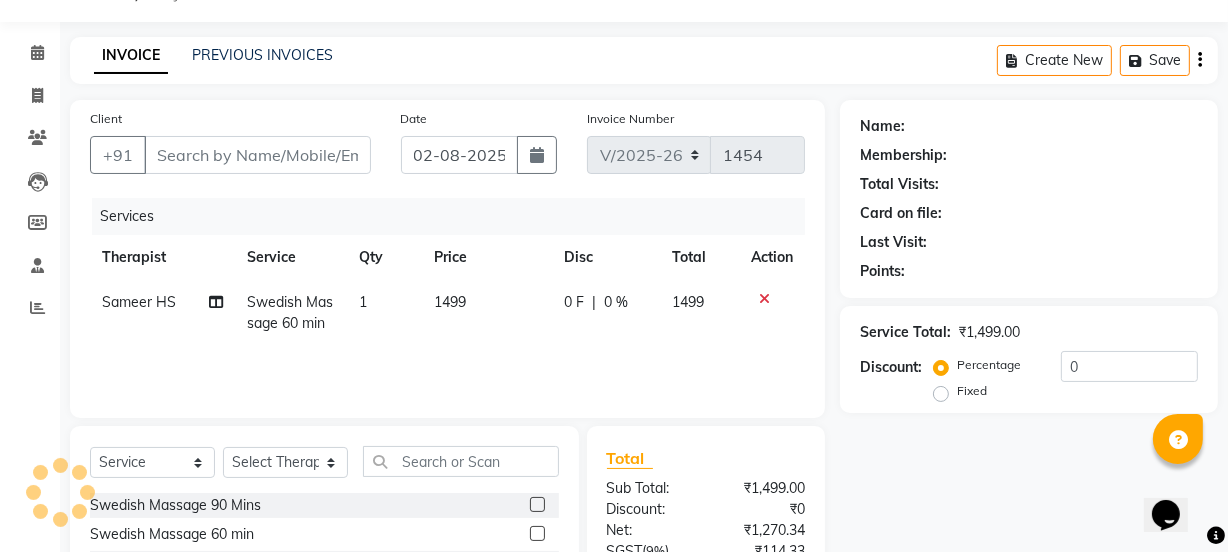 type on "[PHONE]" 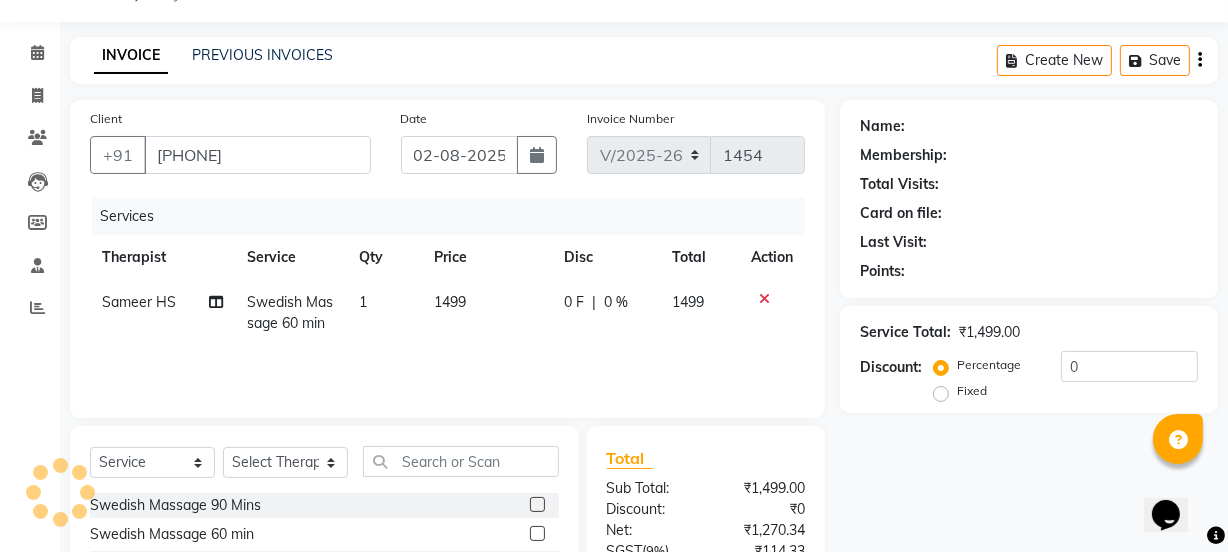 select on "87421" 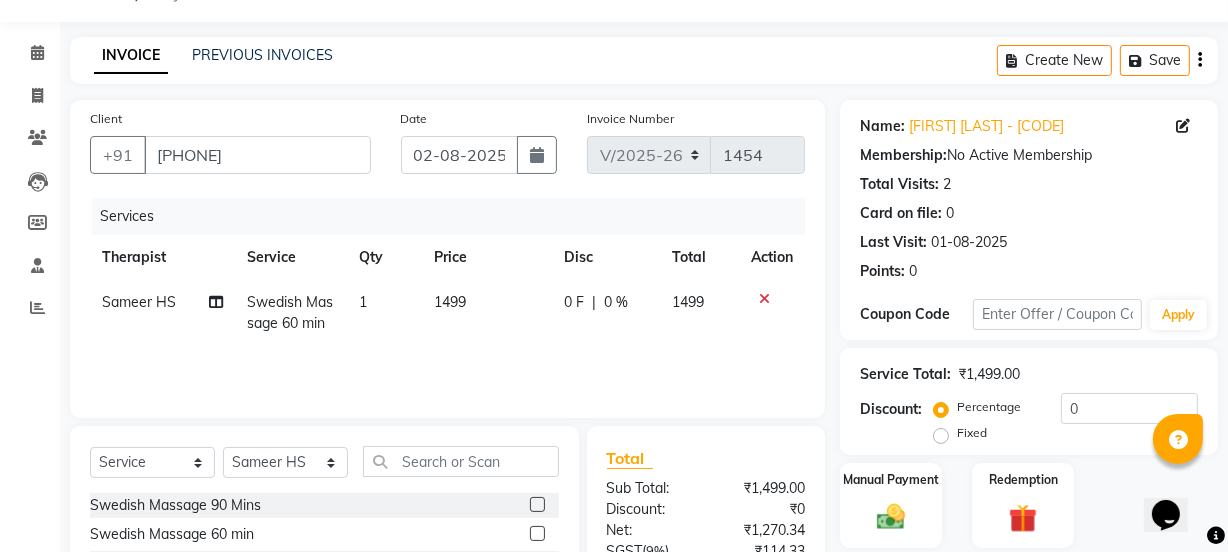 click on "0 %" 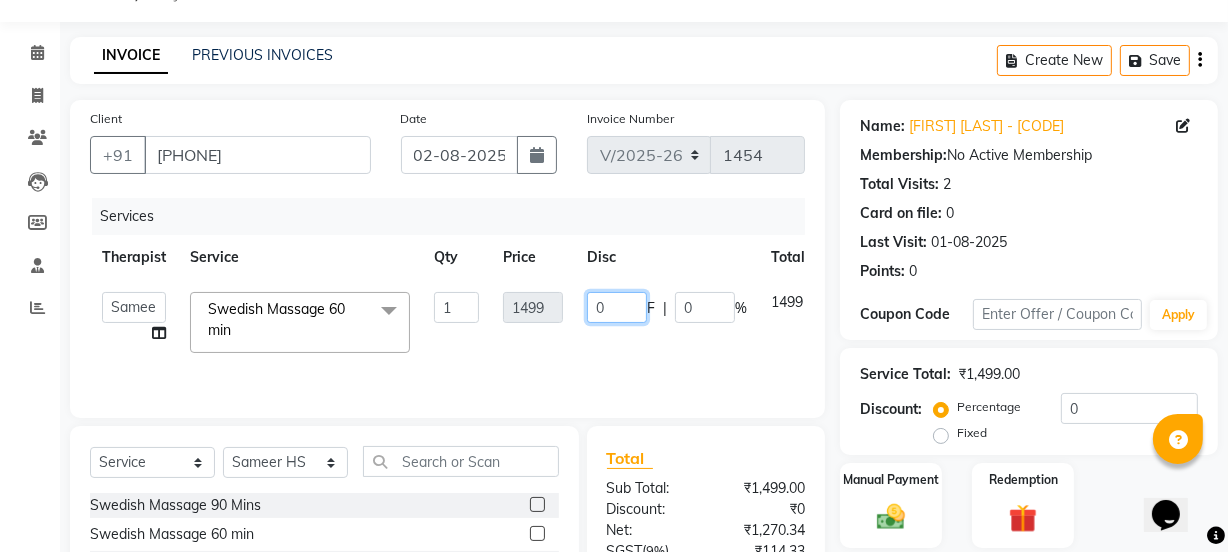 click on "0" 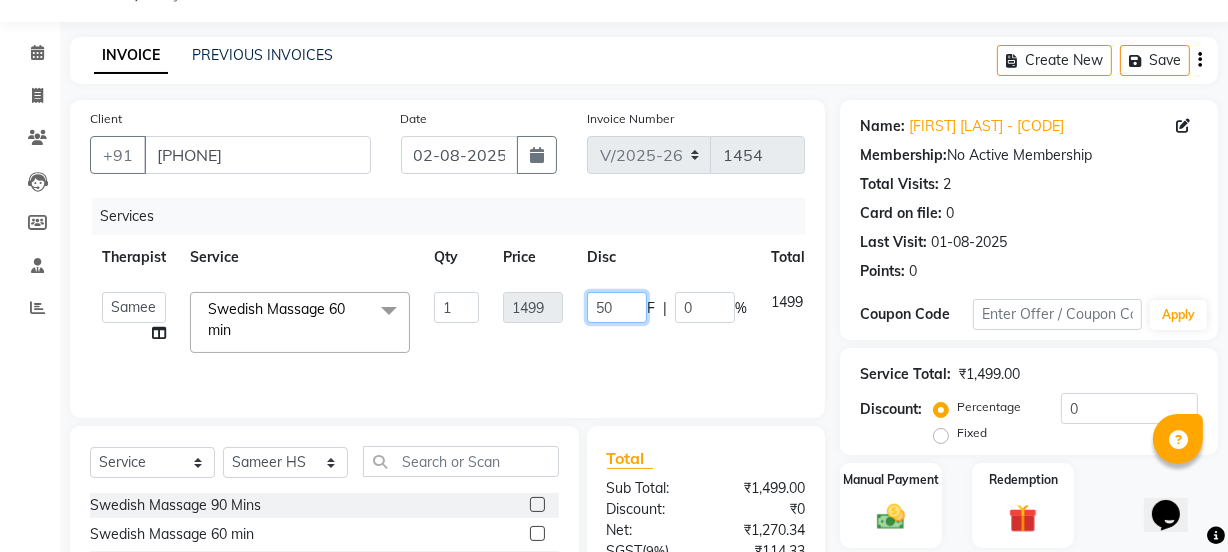 type on "500" 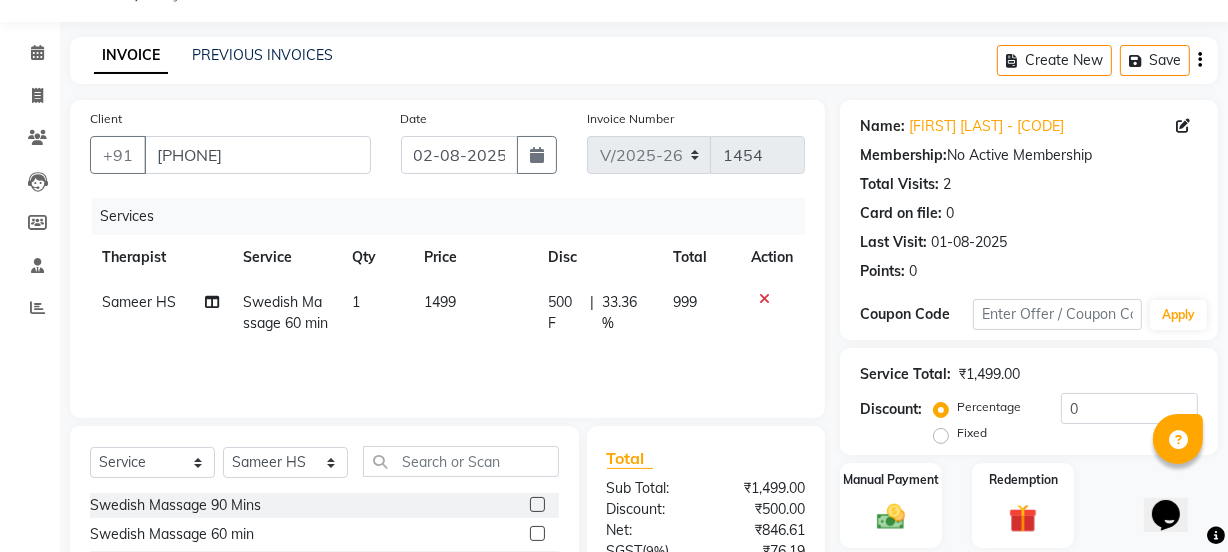 click on "500 F | 33.36 %" 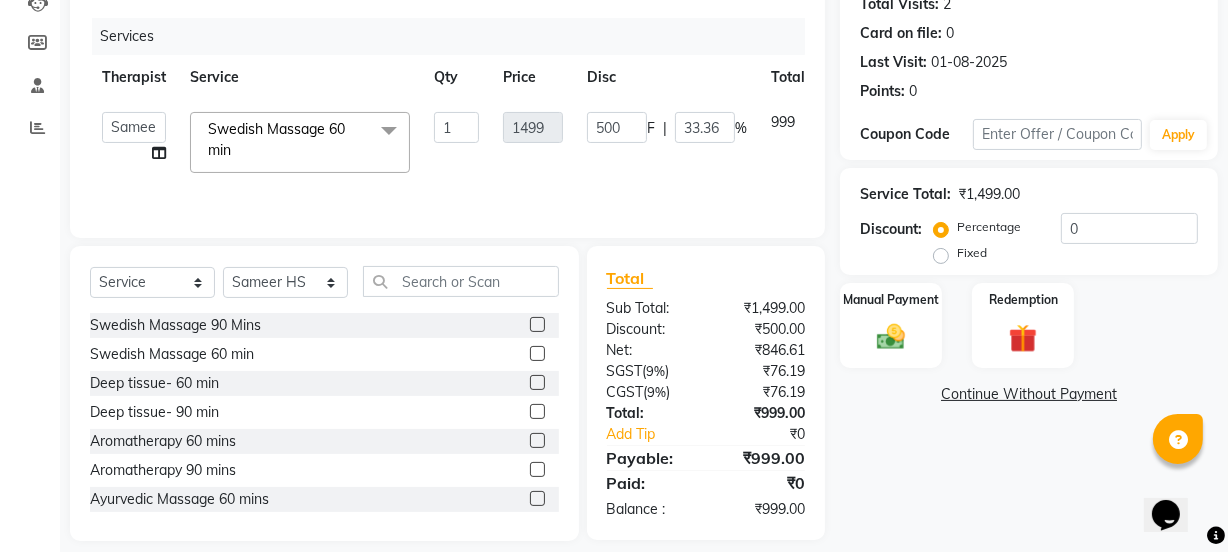 scroll, scrollTop: 250, scrollLeft: 0, axis: vertical 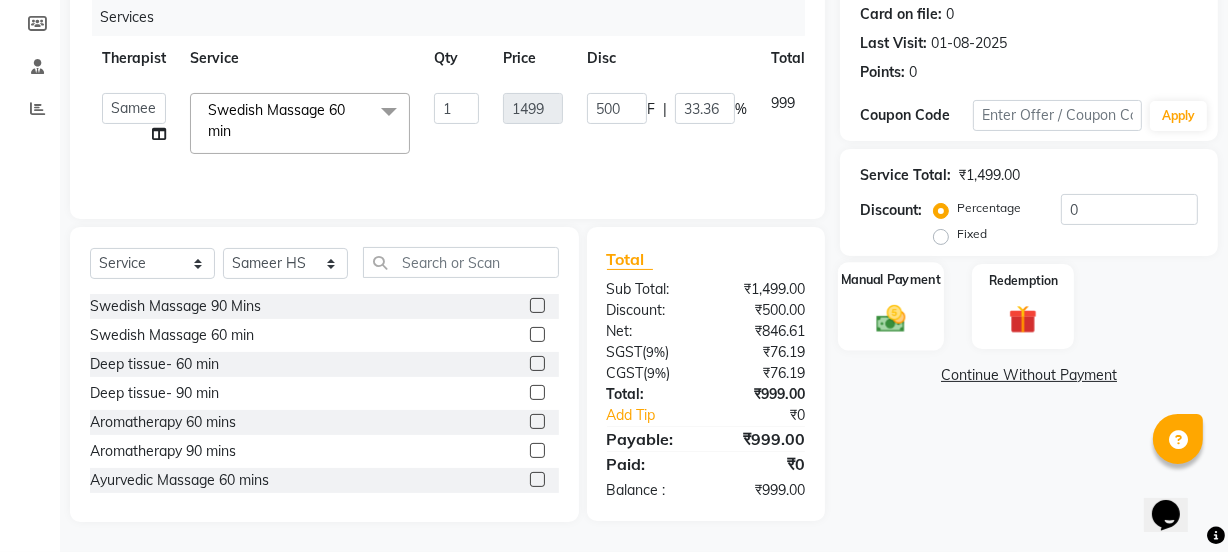 click 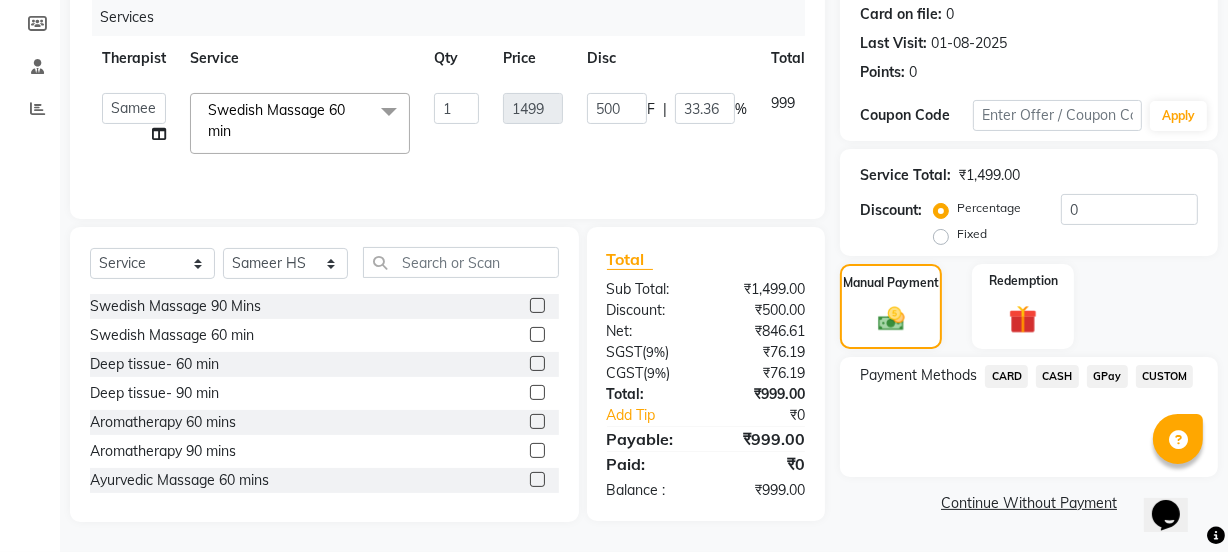 click on "CASH" 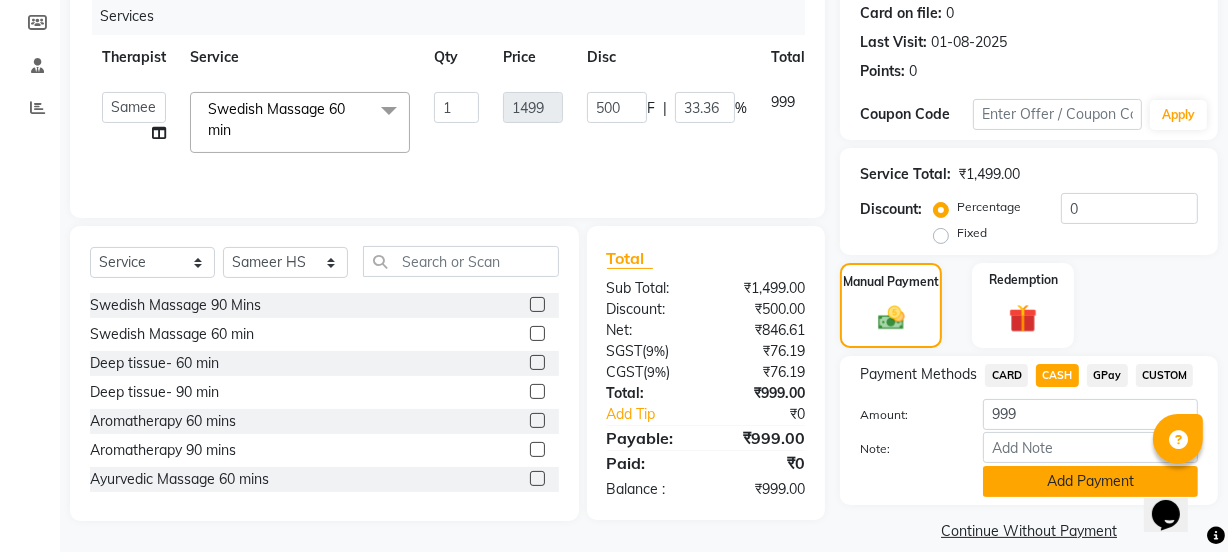 click on "Add Payment" 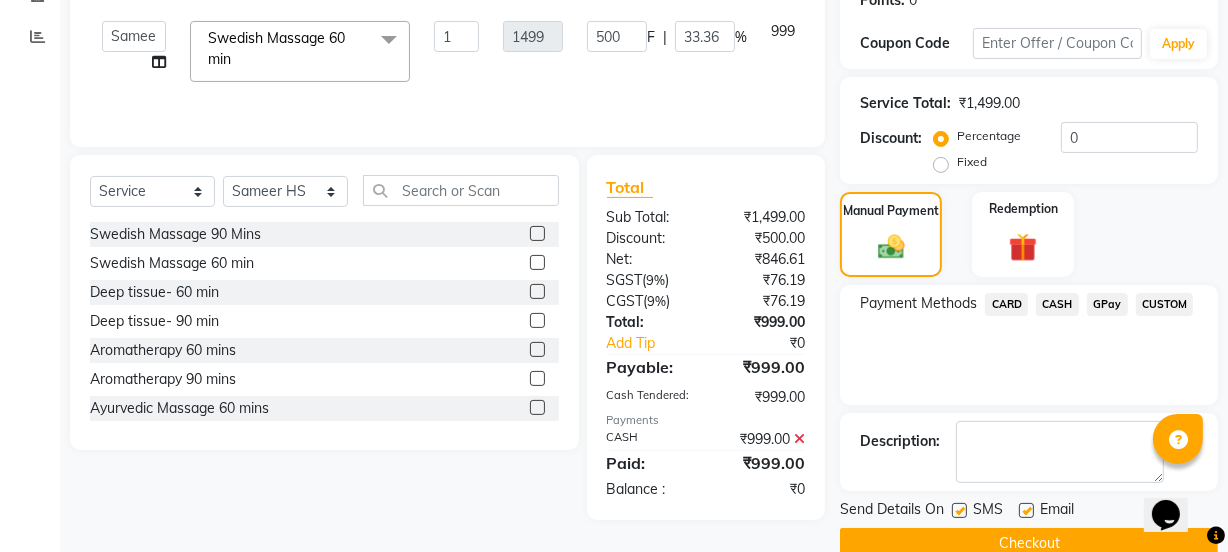 scroll, scrollTop: 357, scrollLeft: 0, axis: vertical 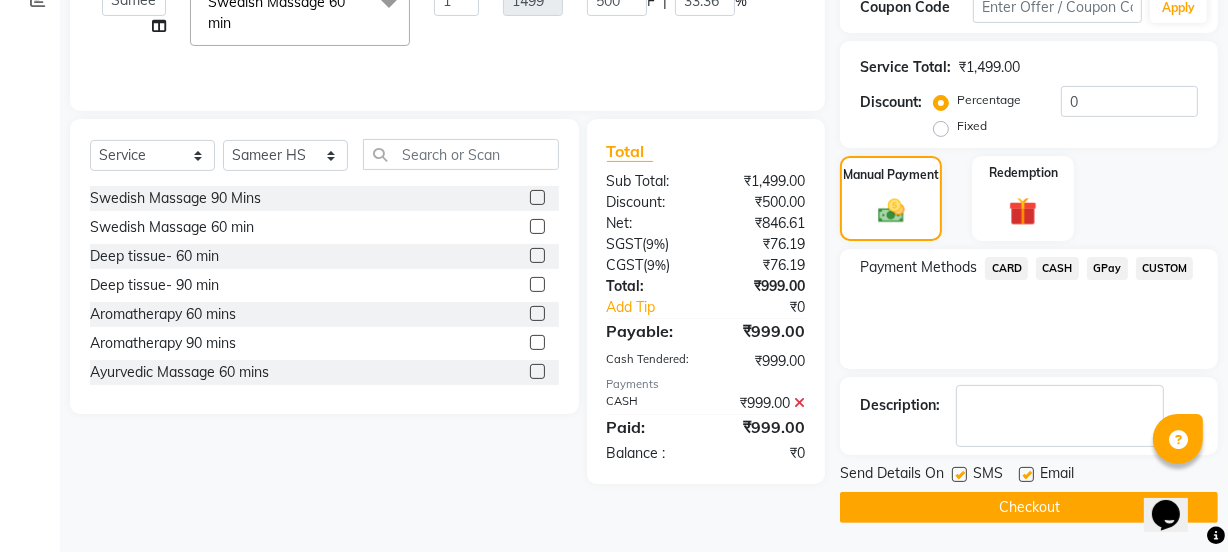 click on "Checkout" 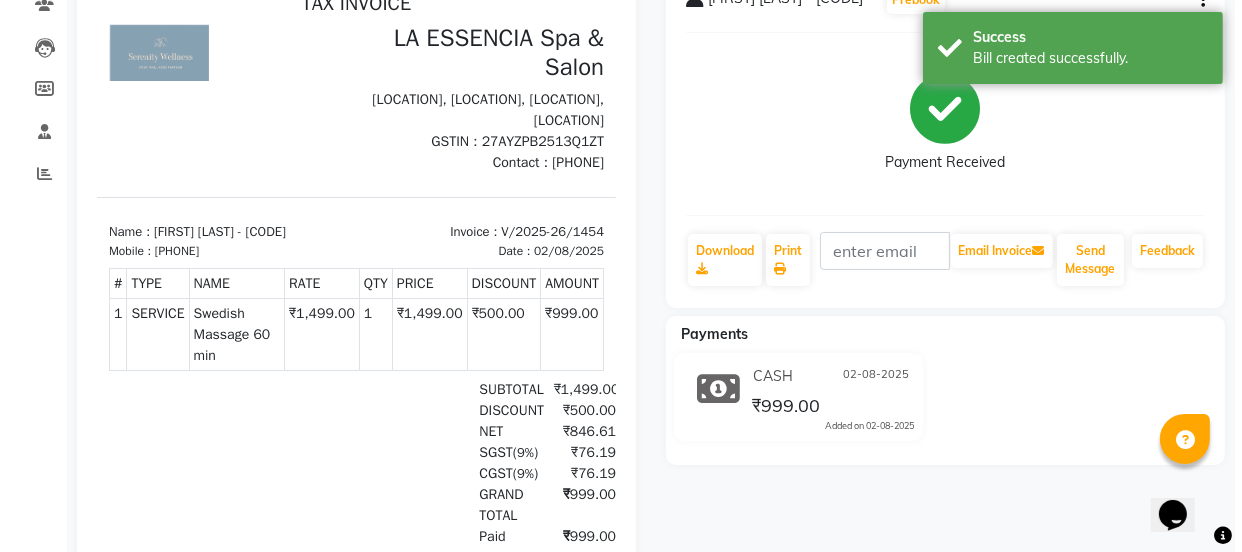 scroll, scrollTop: 0, scrollLeft: 0, axis: both 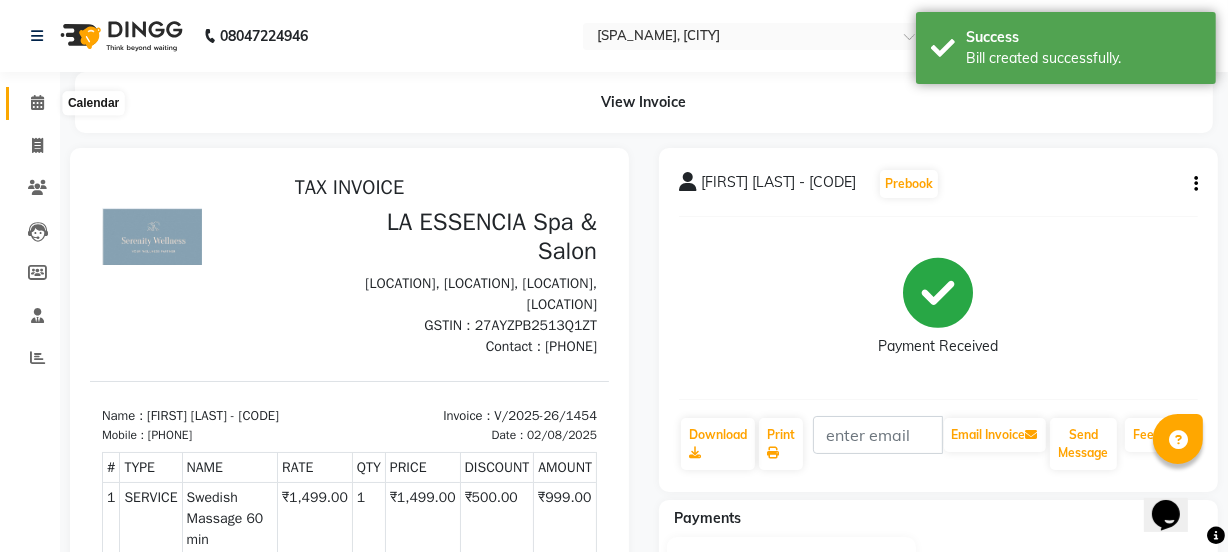 click 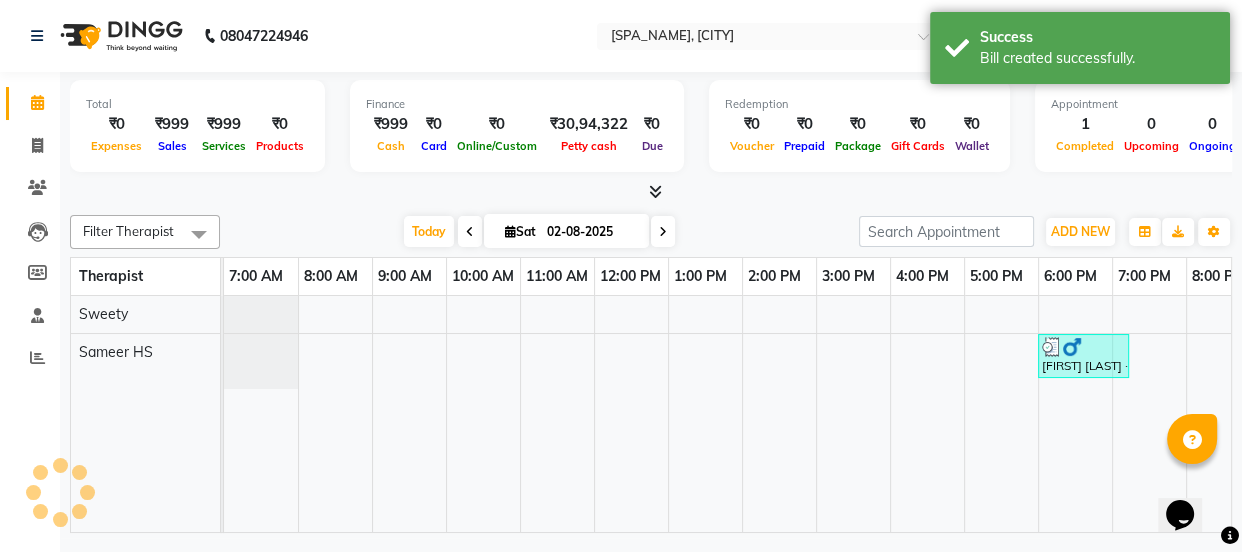 scroll, scrollTop: 0, scrollLeft: 0, axis: both 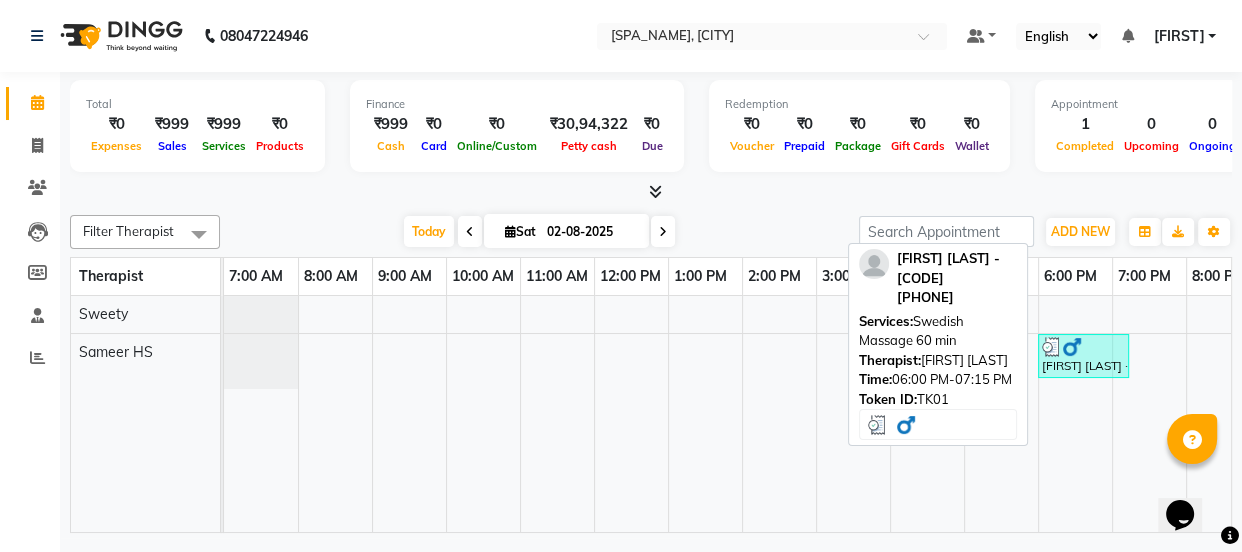 click on "[FIRST] [LAST] - [CODE], [CODE], [TIME], [TIME], [SERVICE]" at bounding box center [1083, 356] 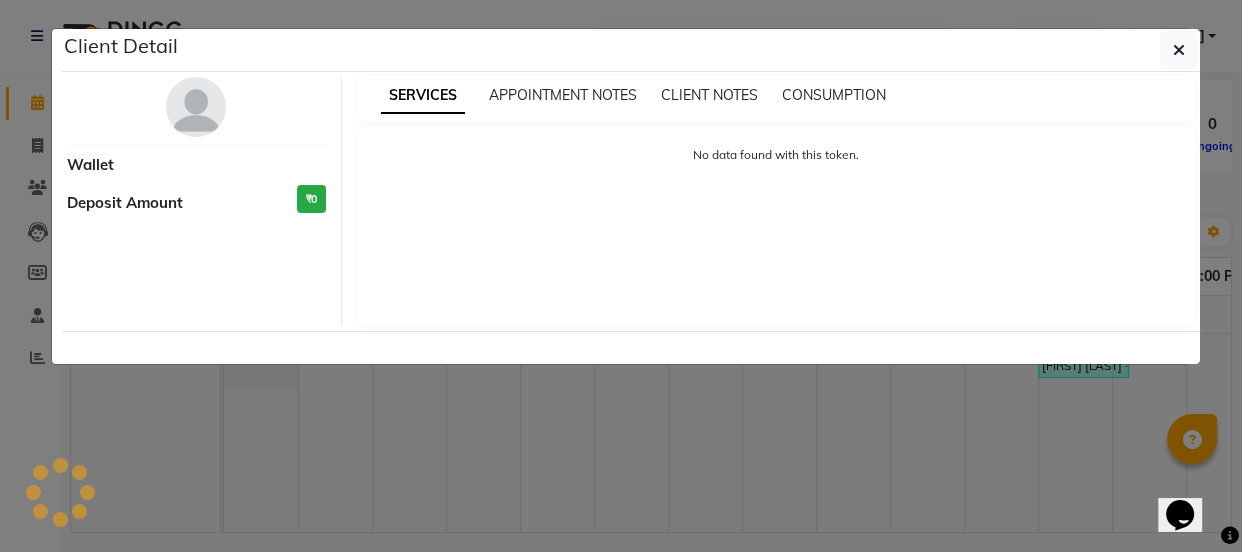 select on "3" 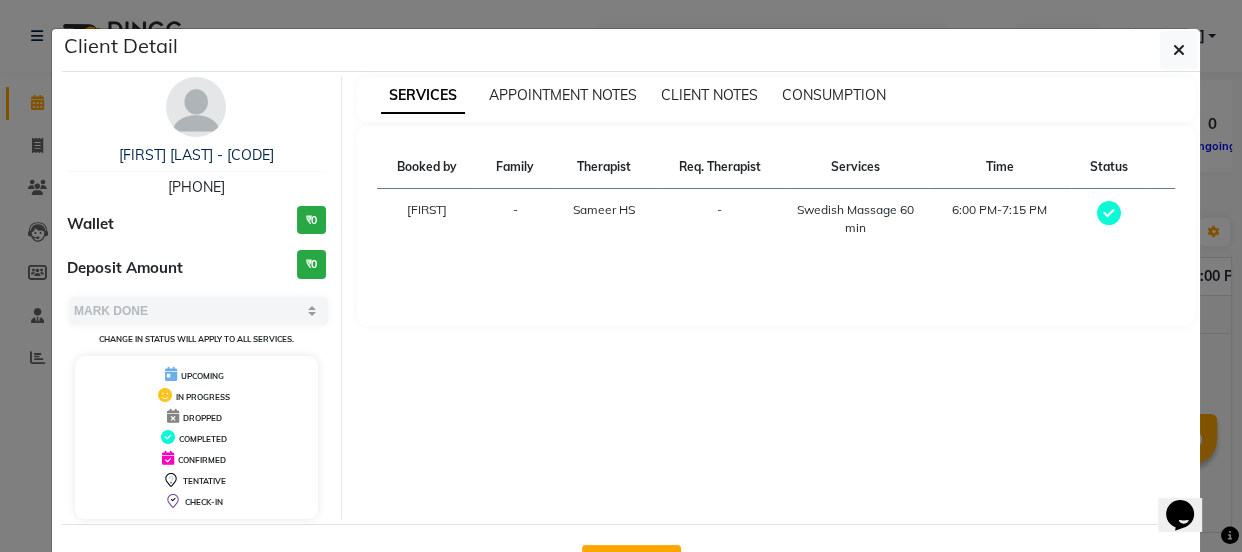 click on "View Invoice" 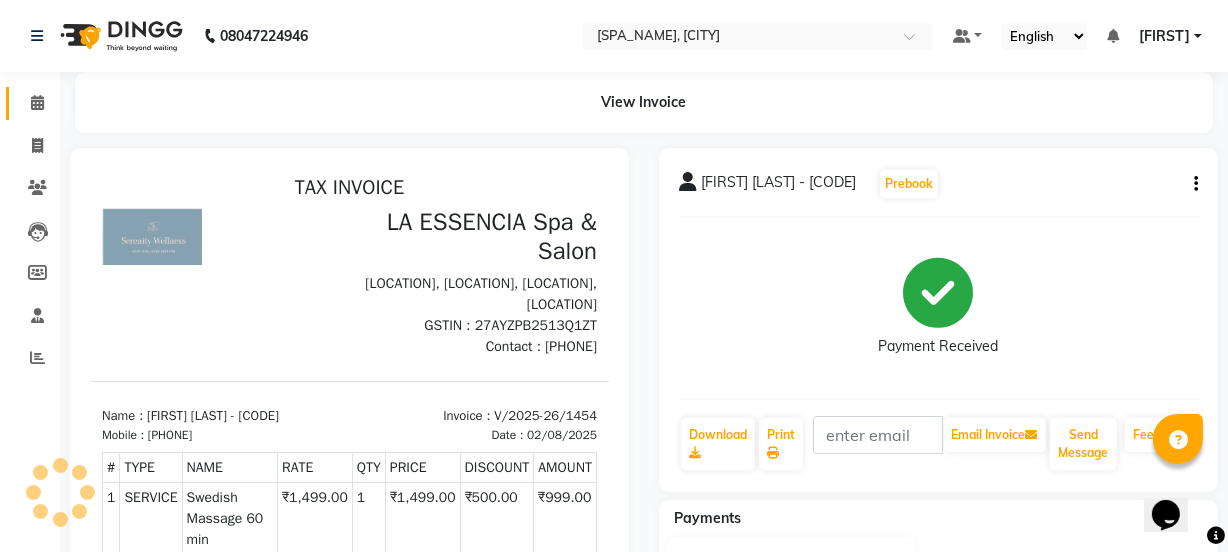scroll, scrollTop: 0, scrollLeft: 0, axis: both 